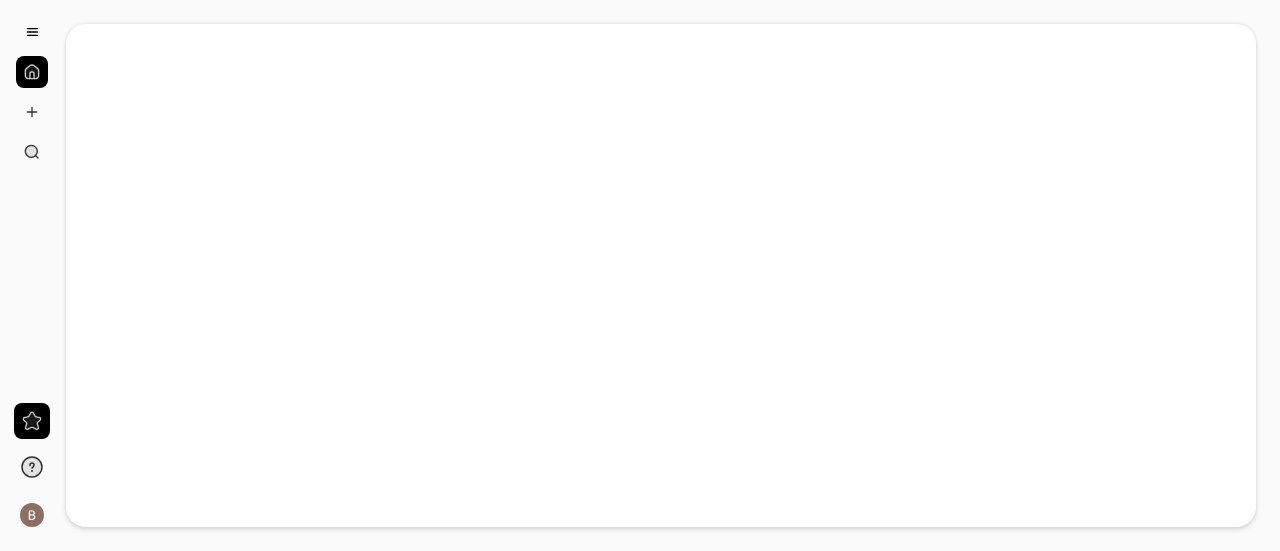 scroll, scrollTop: 0, scrollLeft: 0, axis: both 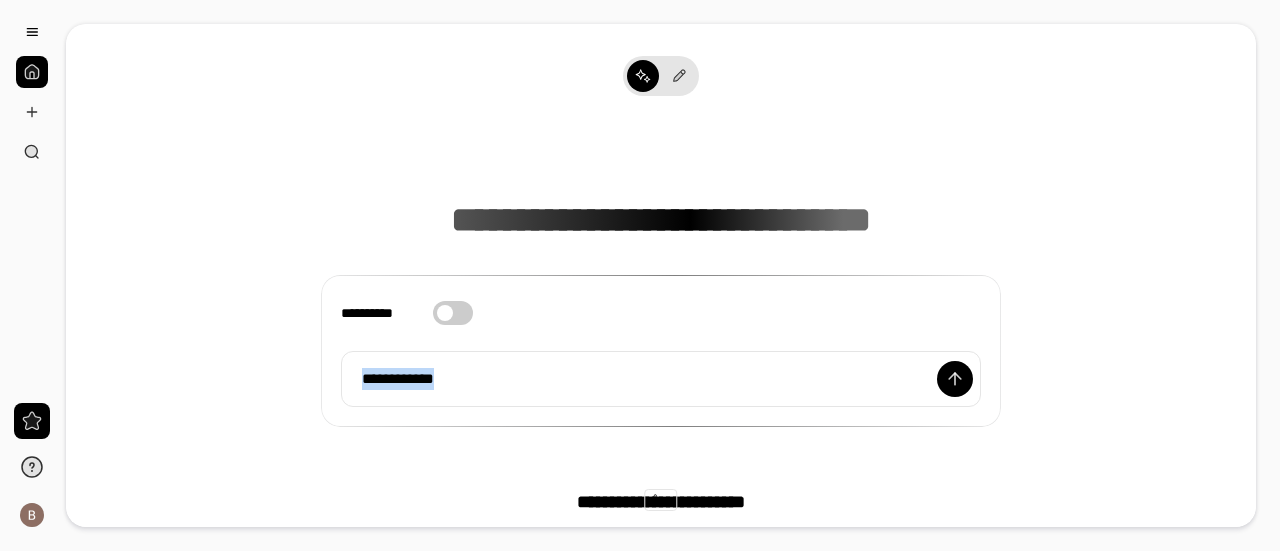 drag, startPoint x: 554, startPoint y: 376, endPoint x: 298, endPoint y: 389, distance: 256.32986 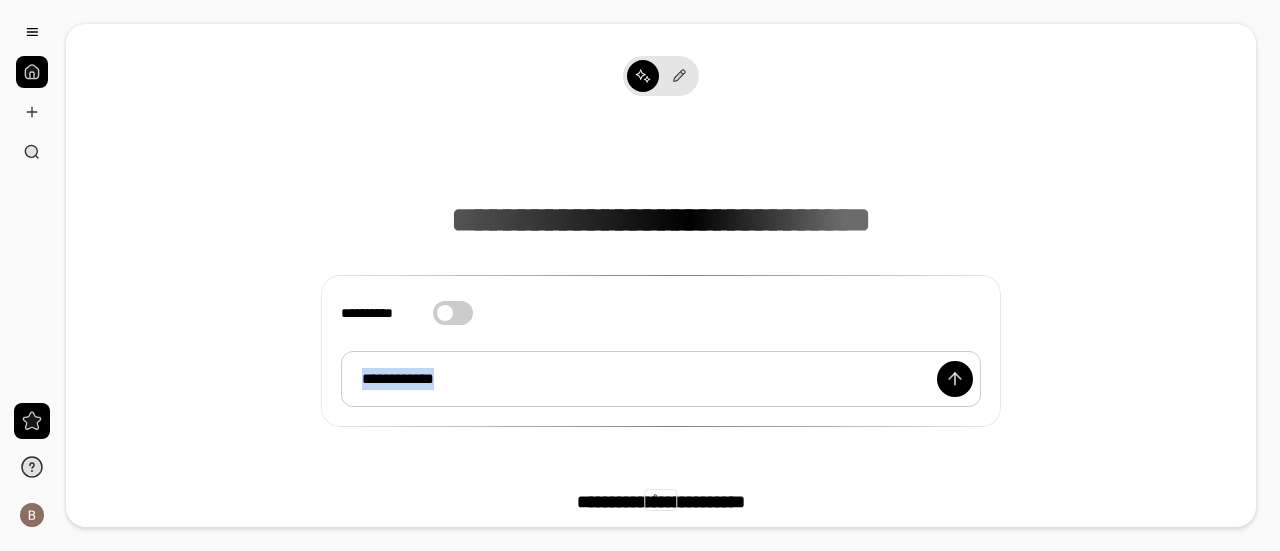 click on "**********" at bounding box center (661, 378) 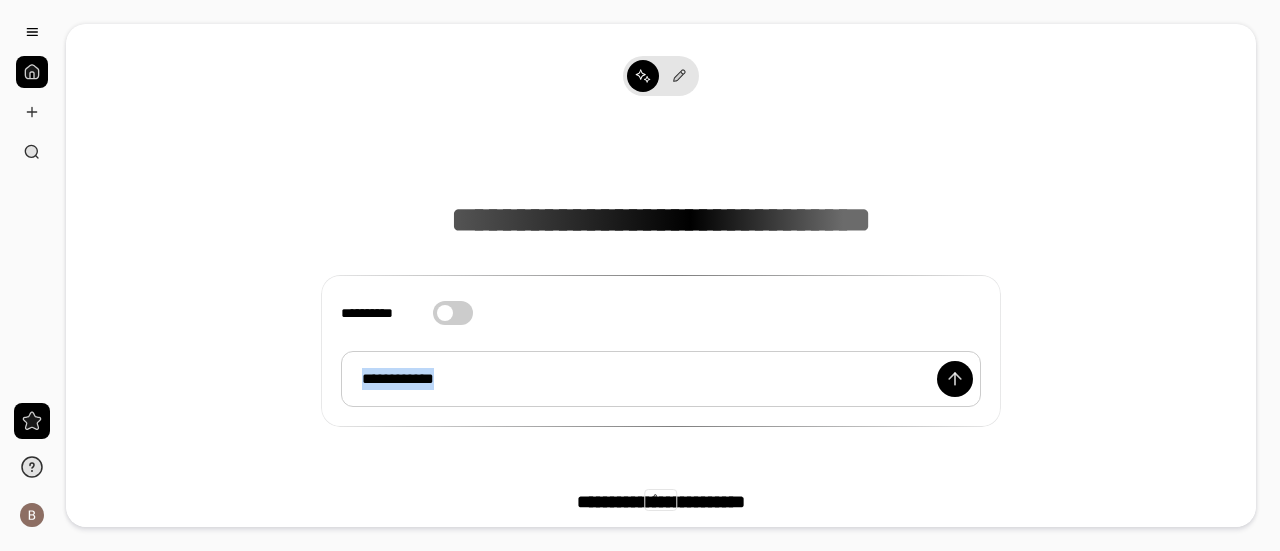 click on "**********" at bounding box center [661, 378] 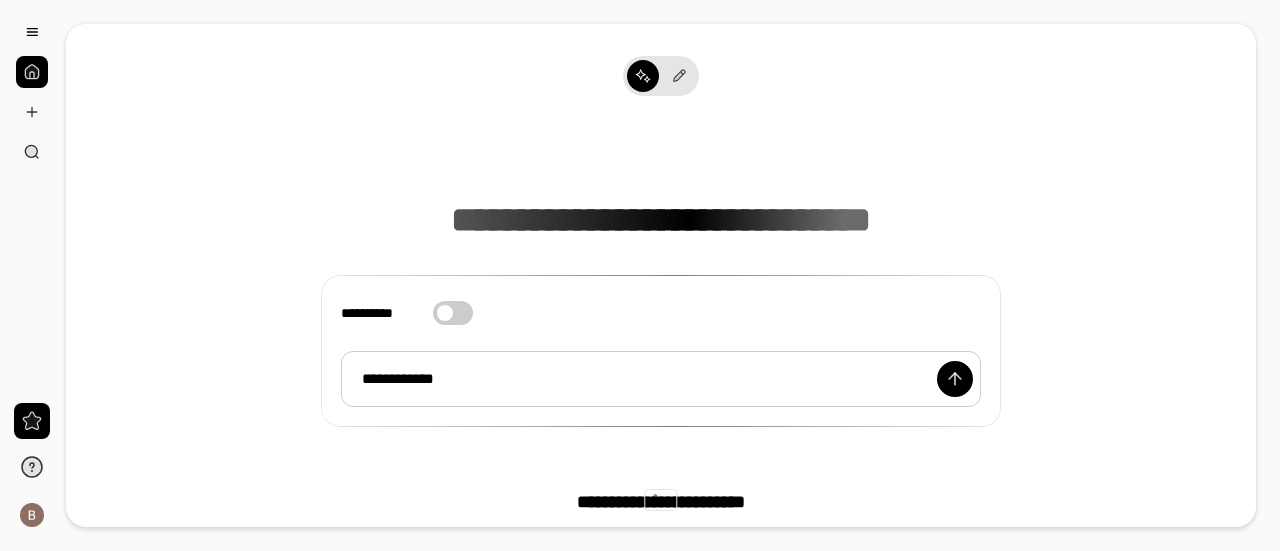 click on "**********" at bounding box center (661, 378) 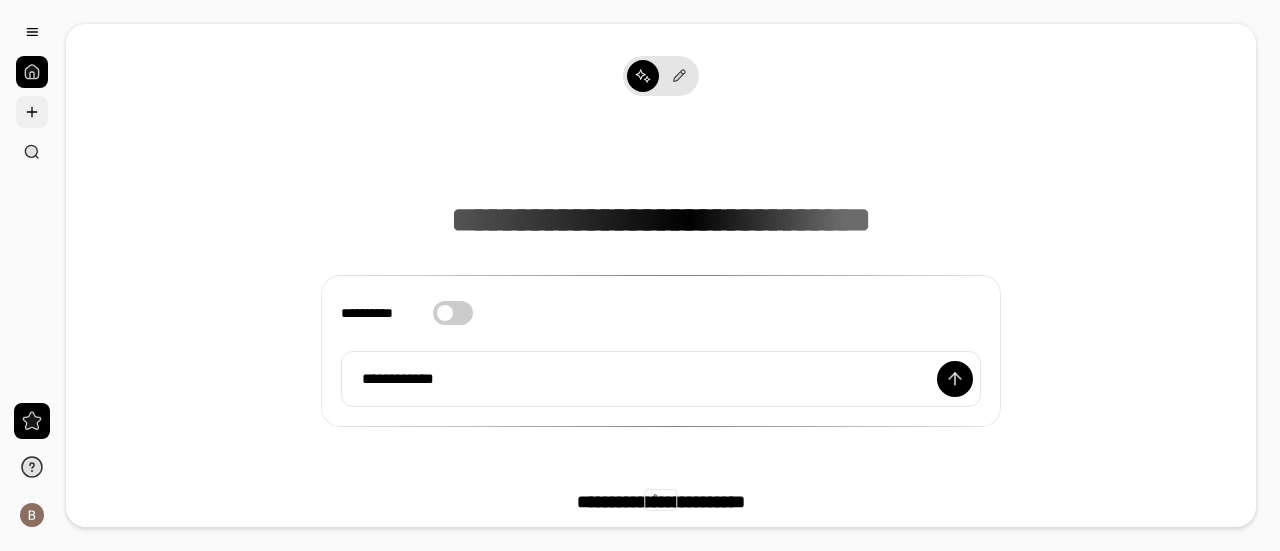click at bounding box center (32, 112) 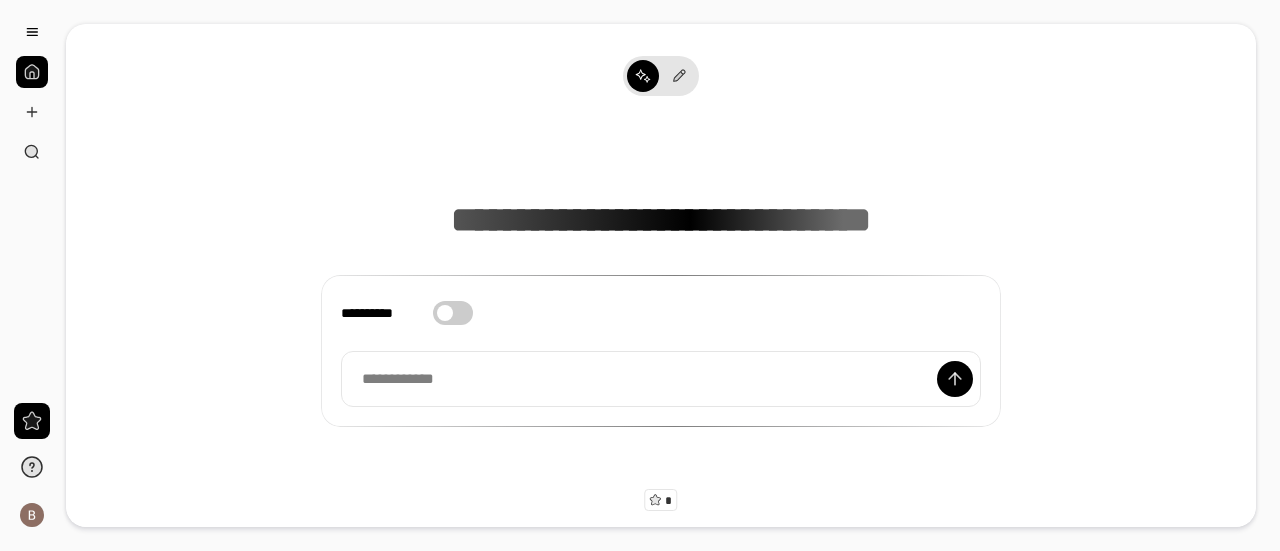 click at bounding box center (445, 313) 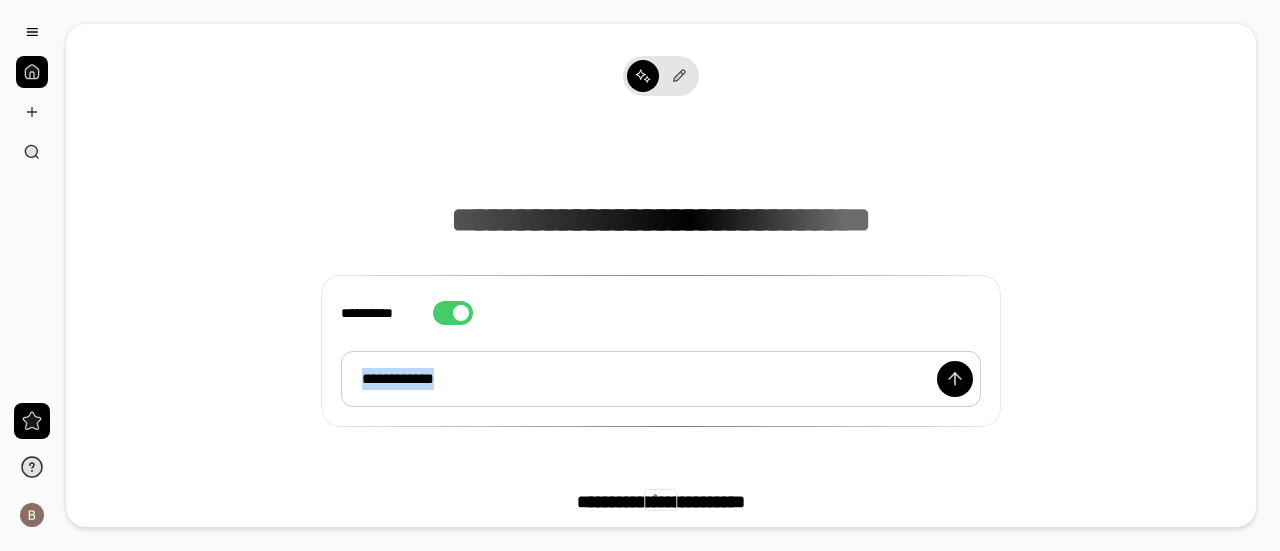 drag, startPoint x: 560, startPoint y: 379, endPoint x: 333, endPoint y: 396, distance: 227.63568 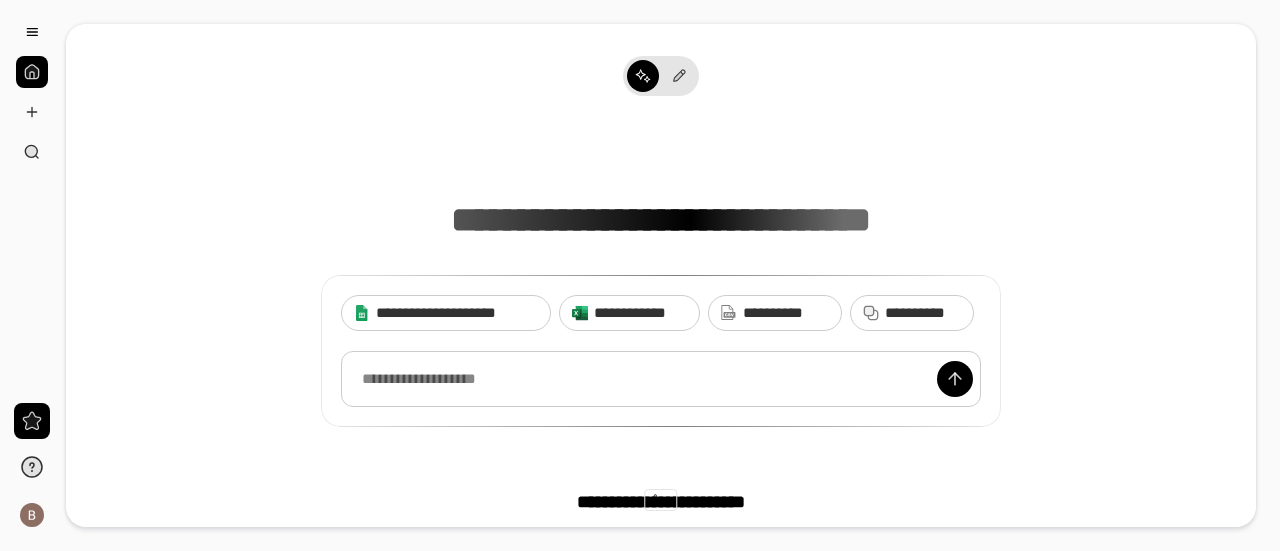 click at bounding box center (661, 378) 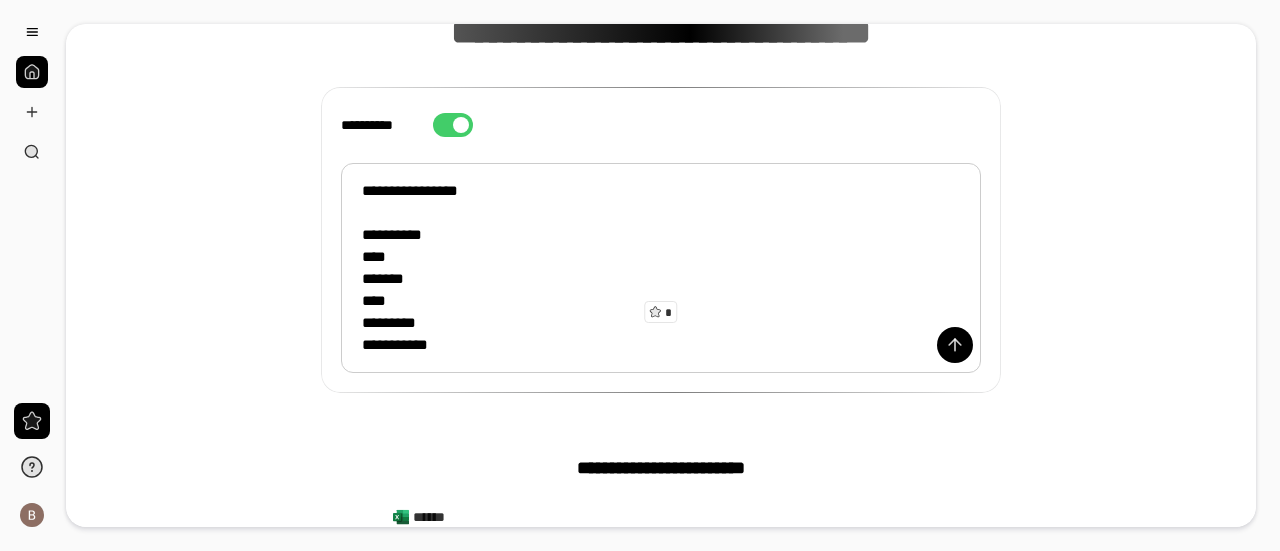 scroll, scrollTop: 214, scrollLeft: 0, axis: vertical 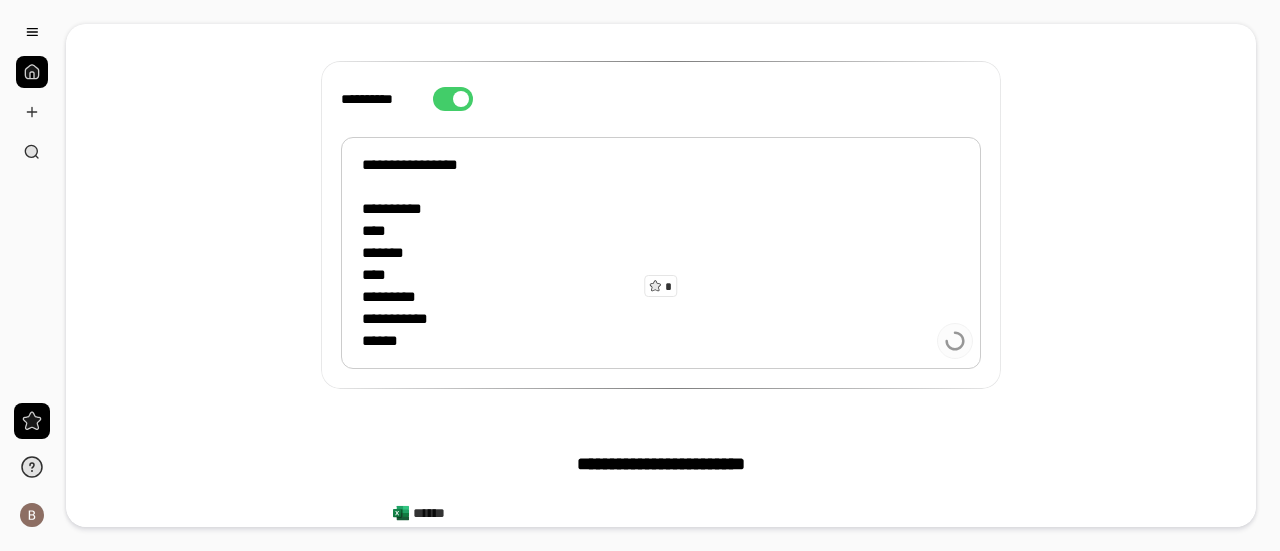 click on "[FIRST] [LAST] [NUMBER] [STREET]
[CITY]
[STATE]
[ZIP]
[COUNTRY]
[PHONE]" at bounding box center [661, 252] 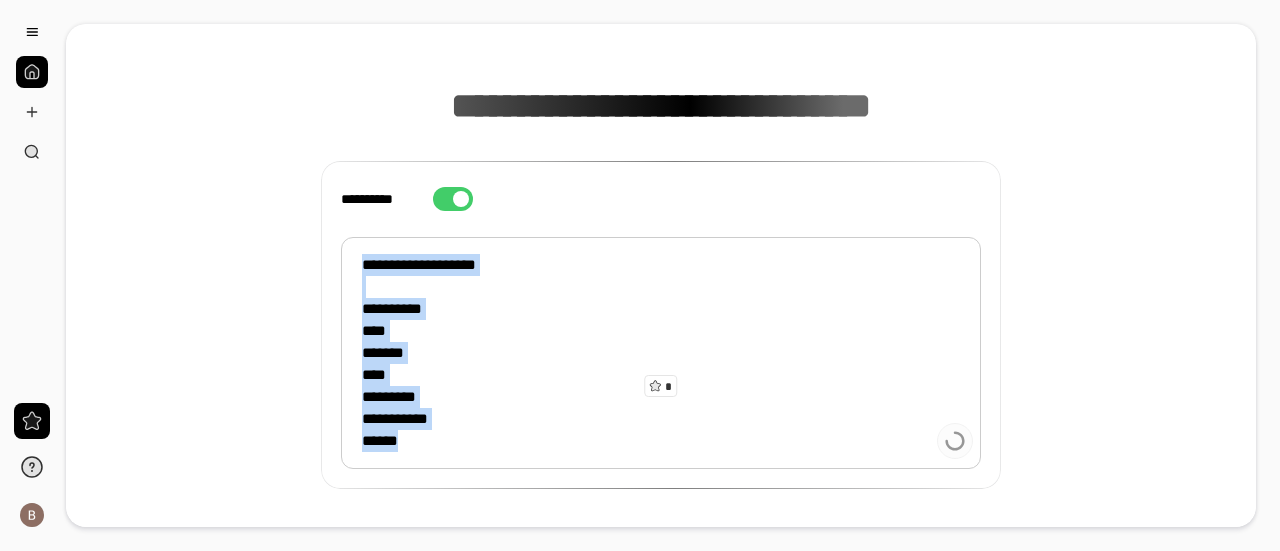 drag, startPoint x: 350, startPoint y: 264, endPoint x: 612, endPoint y: 455, distance: 324.22986 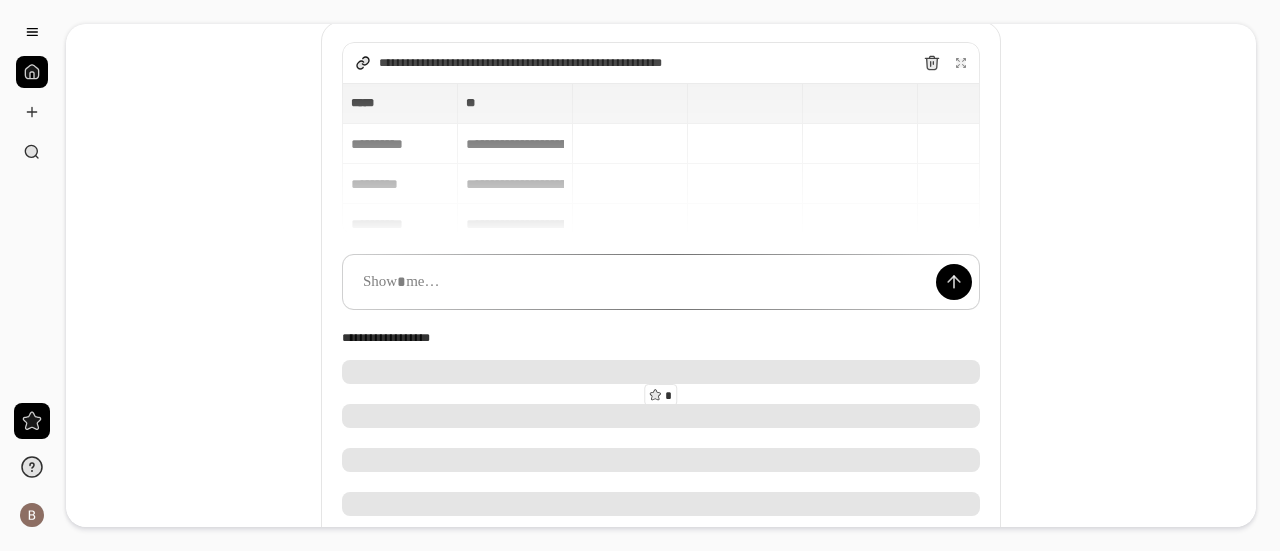 scroll, scrollTop: 0, scrollLeft: 0, axis: both 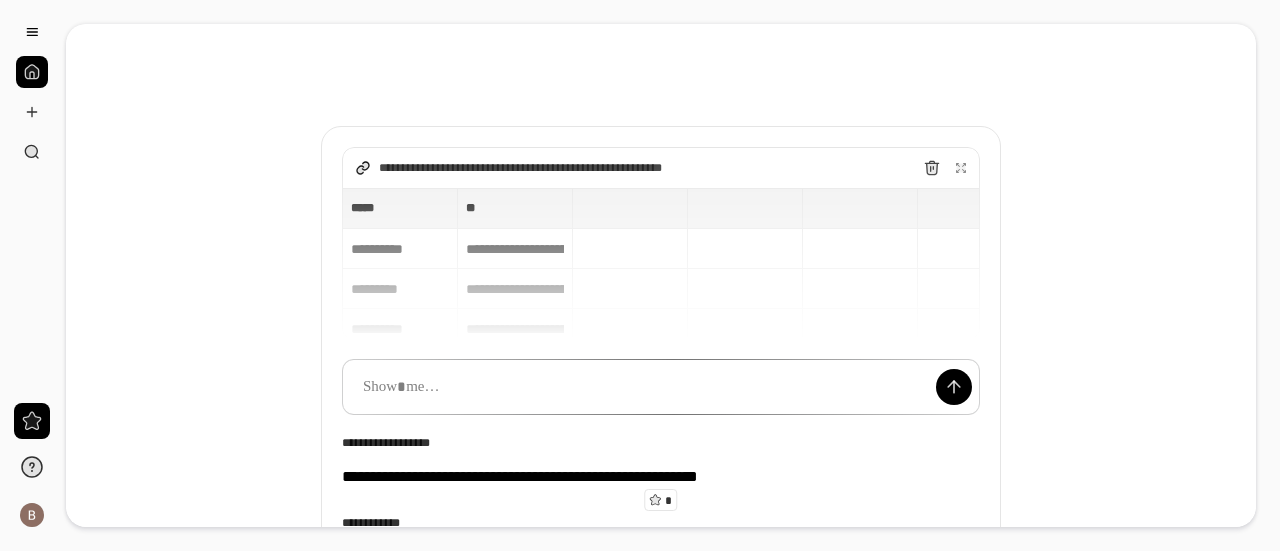 click on "[FIRST] [LAST] [NUMBER] [STREET] [APARTMENT] [CITY] [STATE] [ZIP] [COUNTRY] [PHONE]" at bounding box center [661, 264] 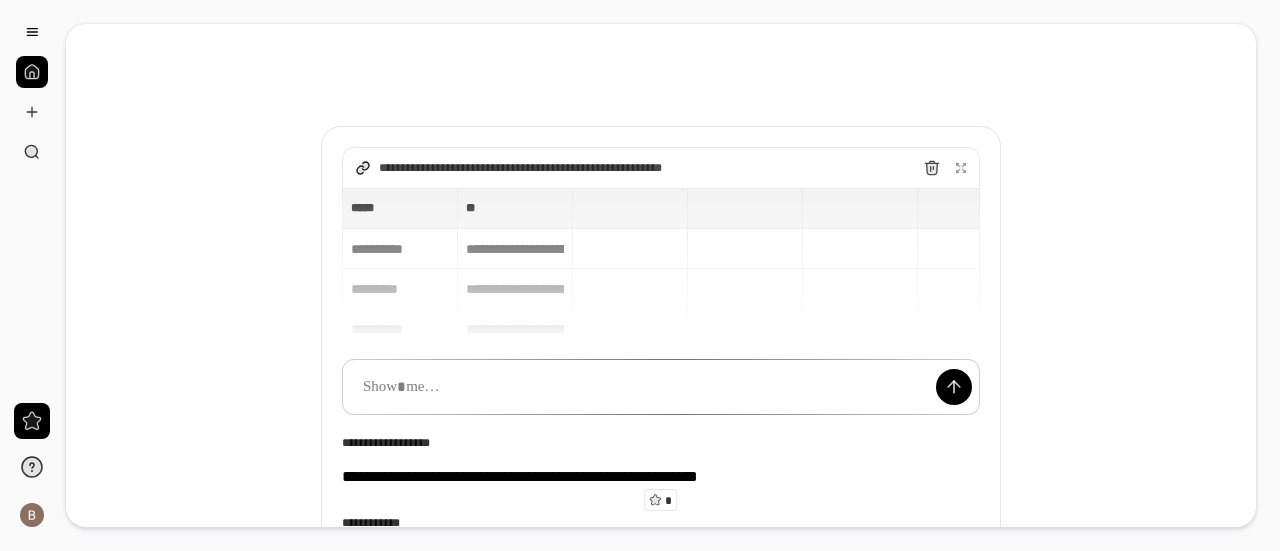 type on "**********" 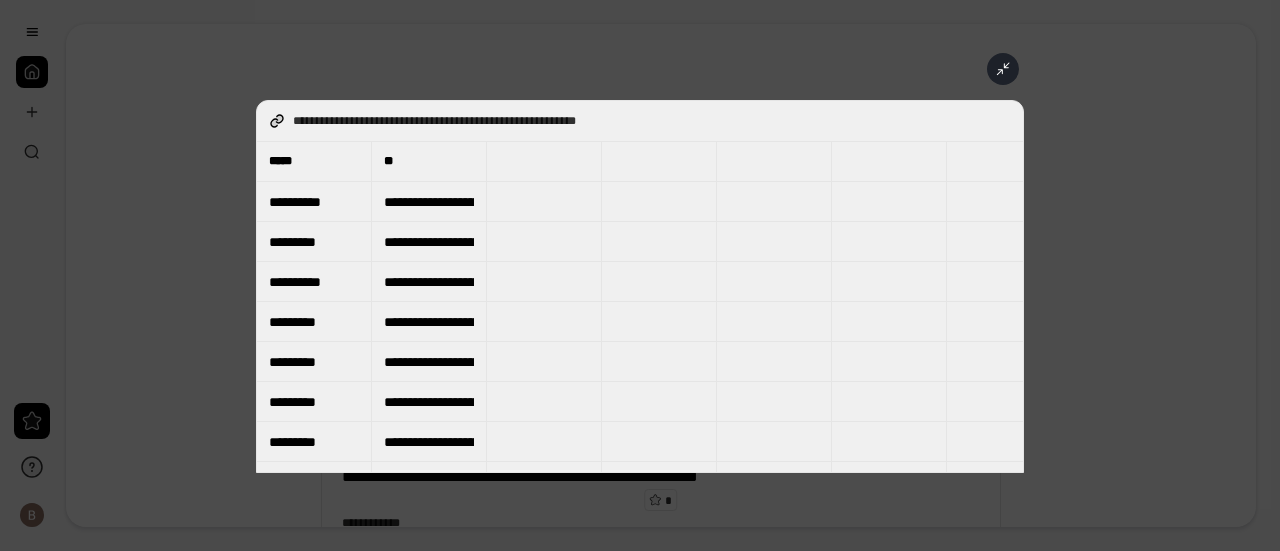type on "**********" 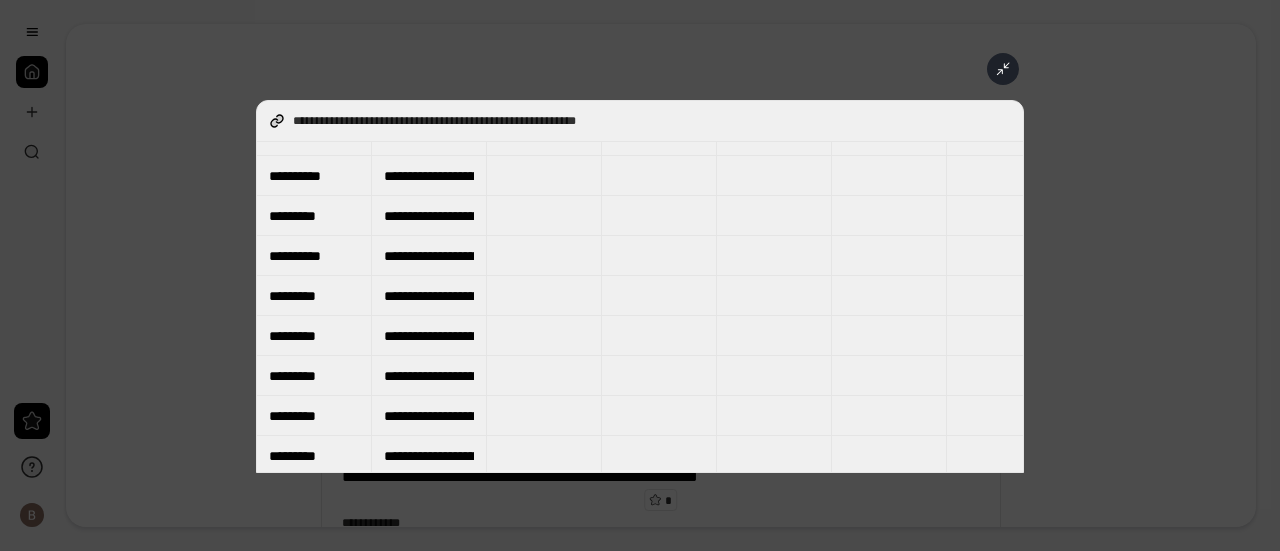 type on "**********" 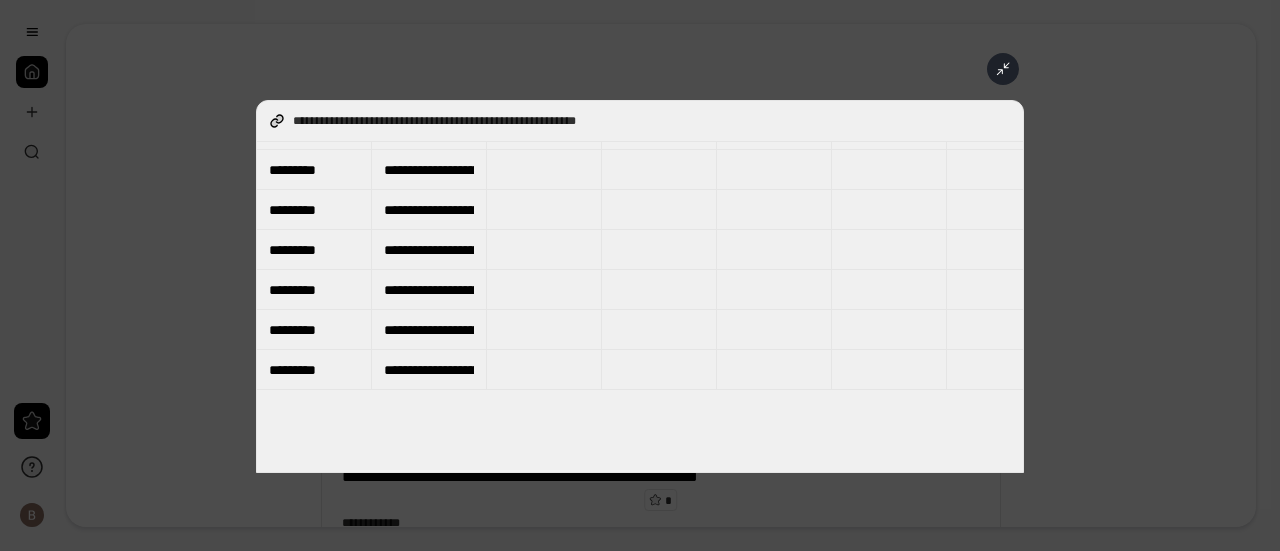 type on "**********" 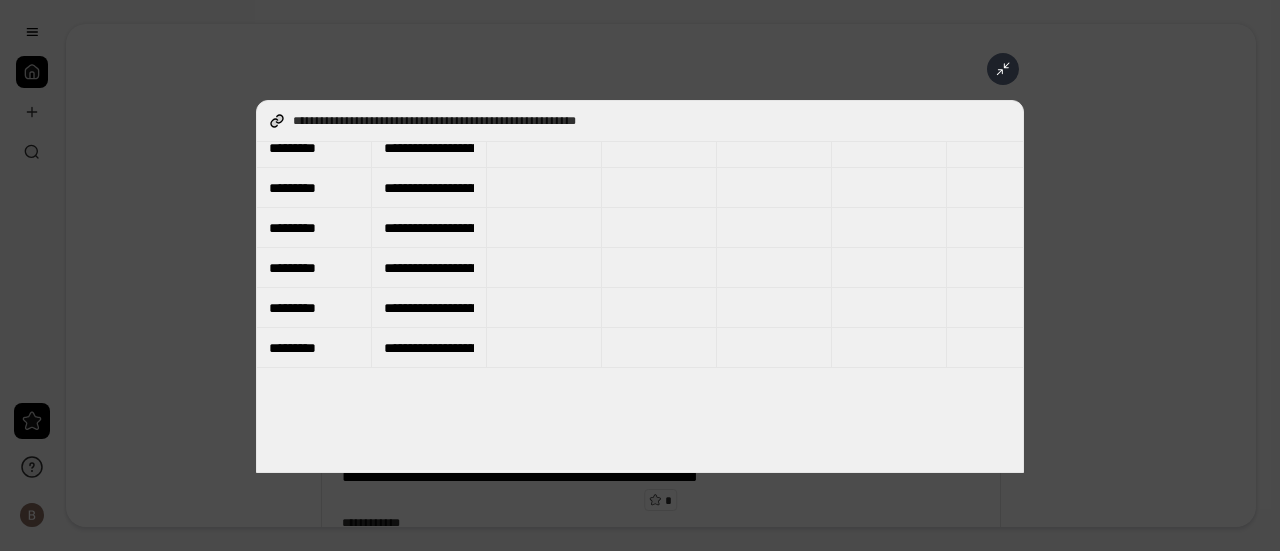 type on "**********" 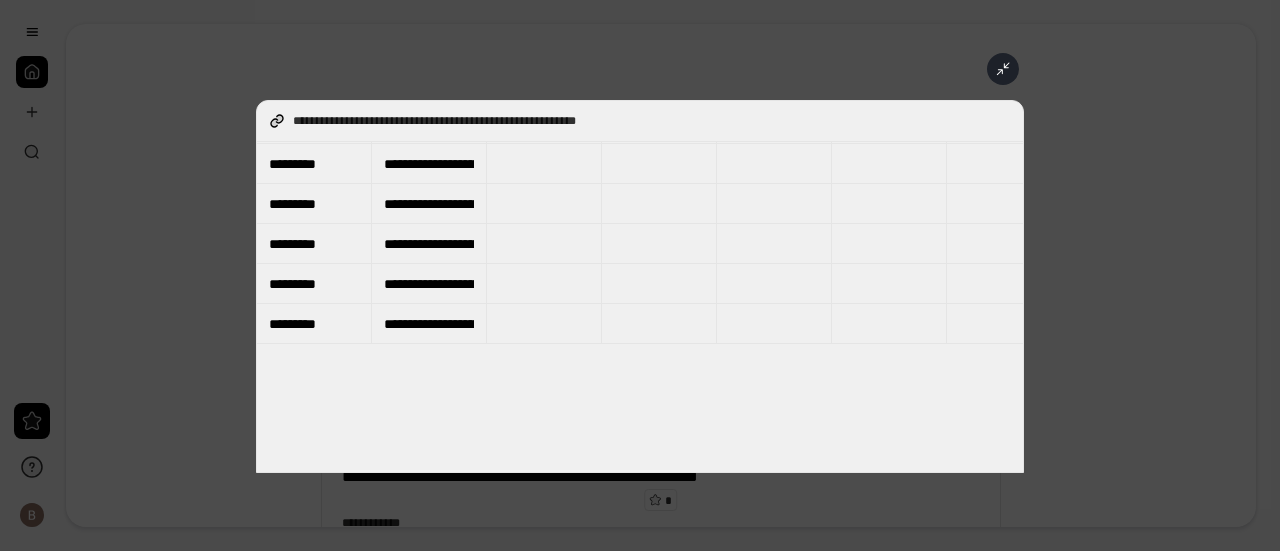 type on "**********" 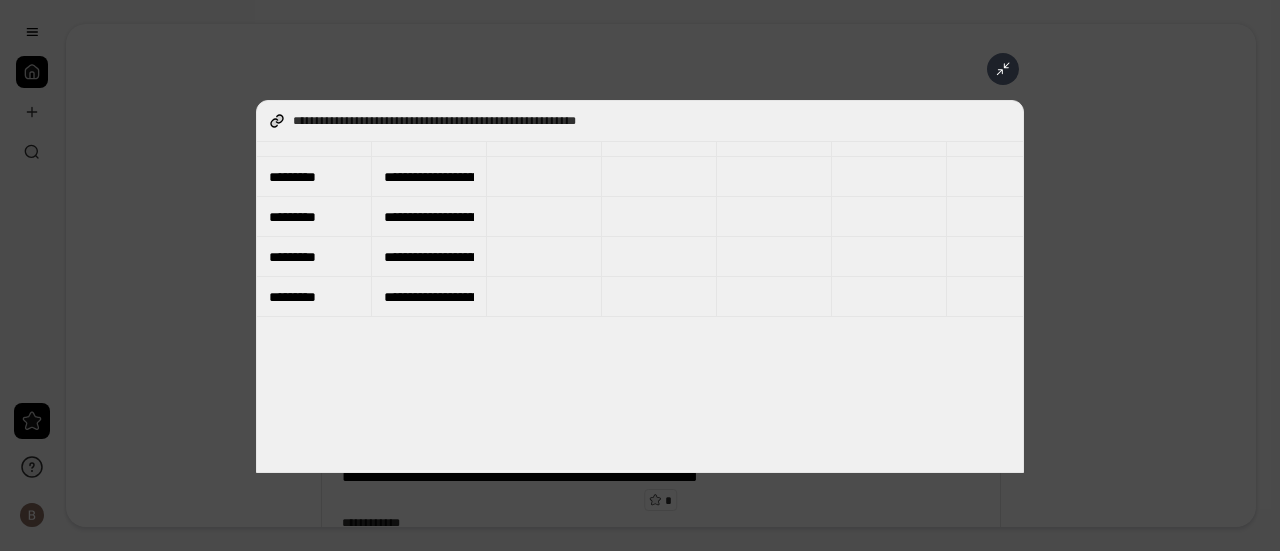 type on "**********" 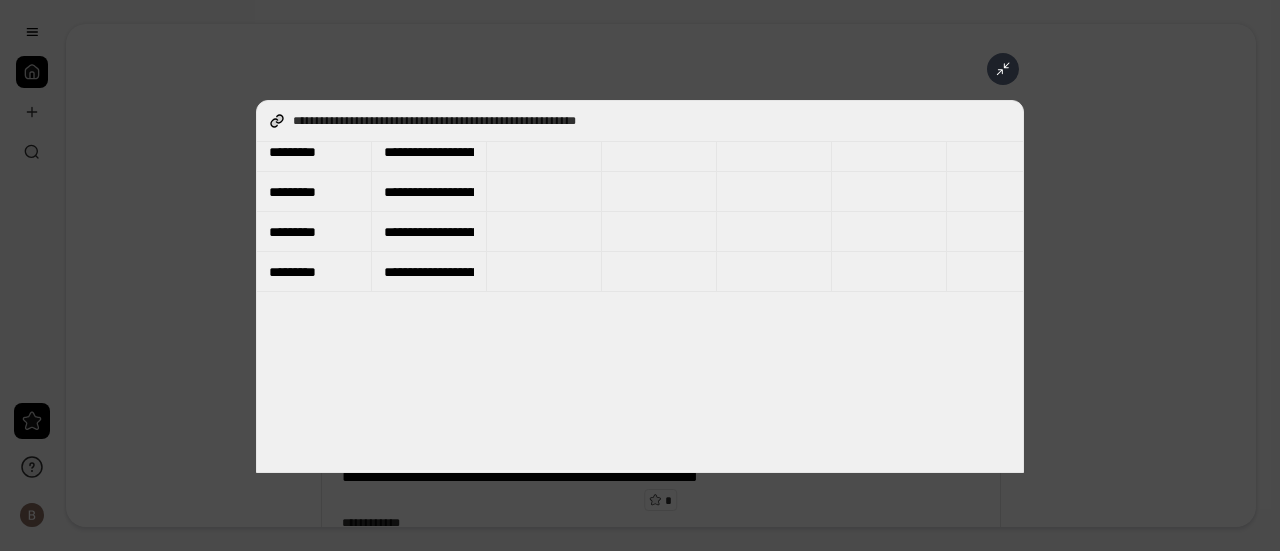 type on "**********" 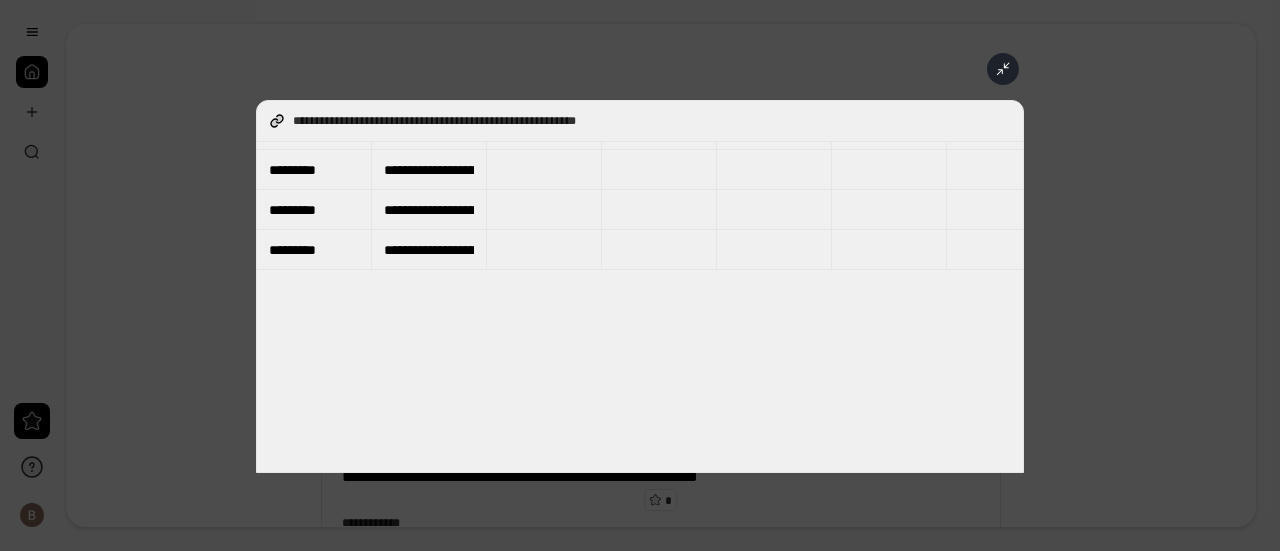 type on "**********" 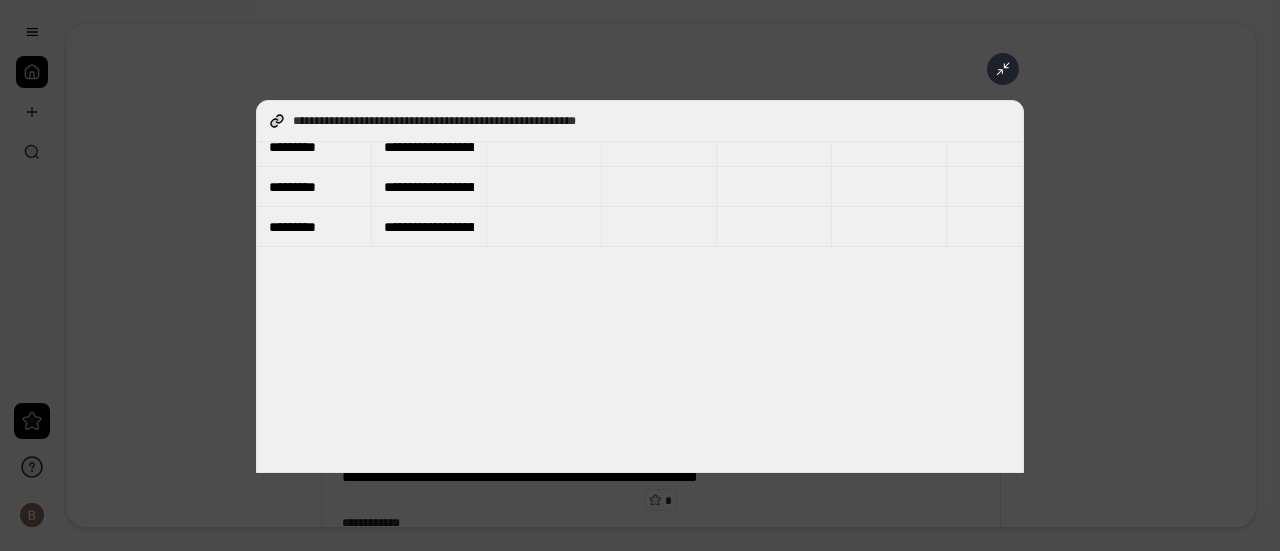 type on "**********" 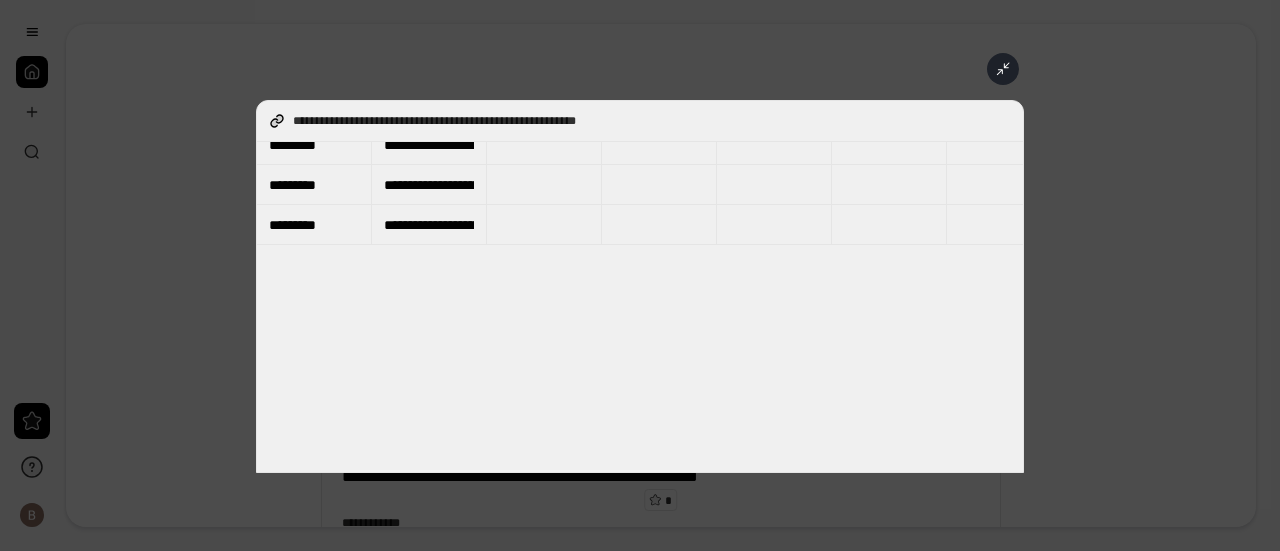 type on "**********" 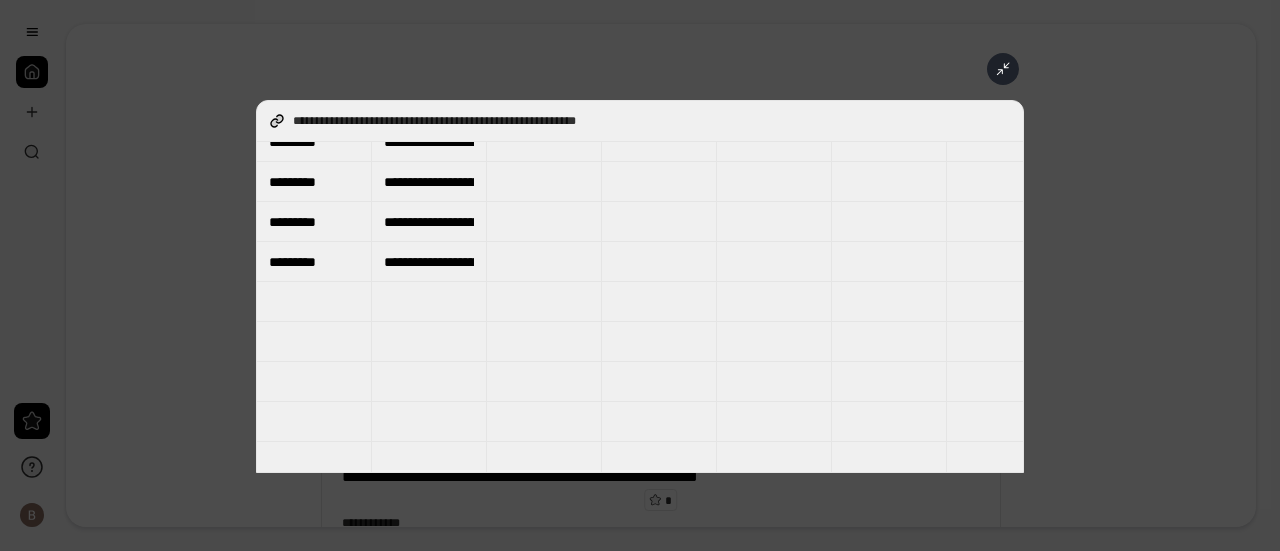 type on "**********" 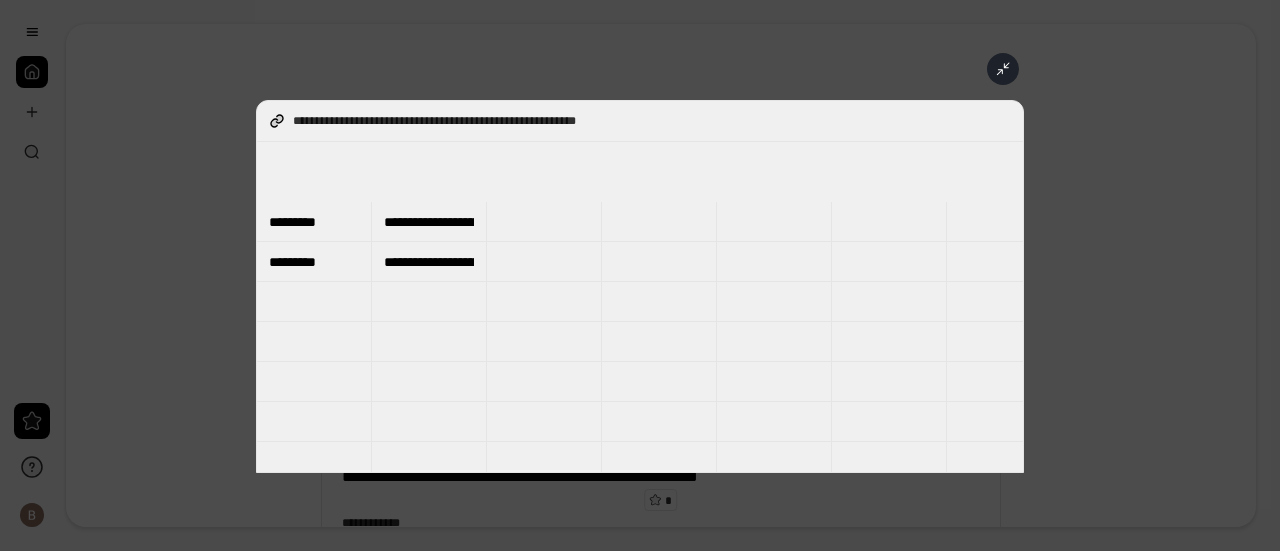 scroll, scrollTop: 800, scrollLeft: 0, axis: vertical 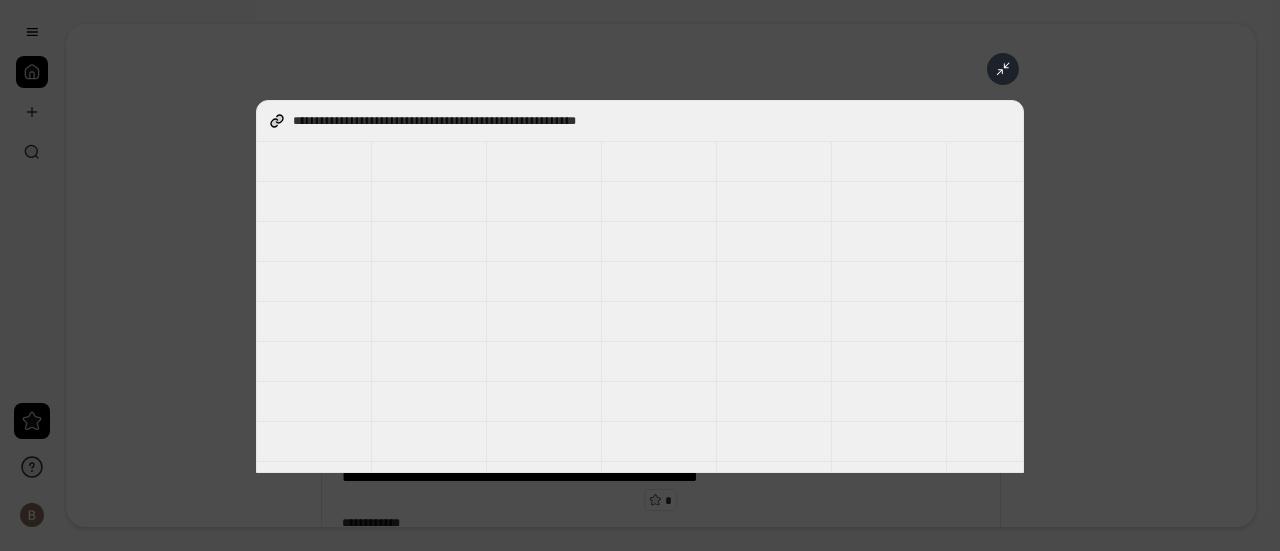 click 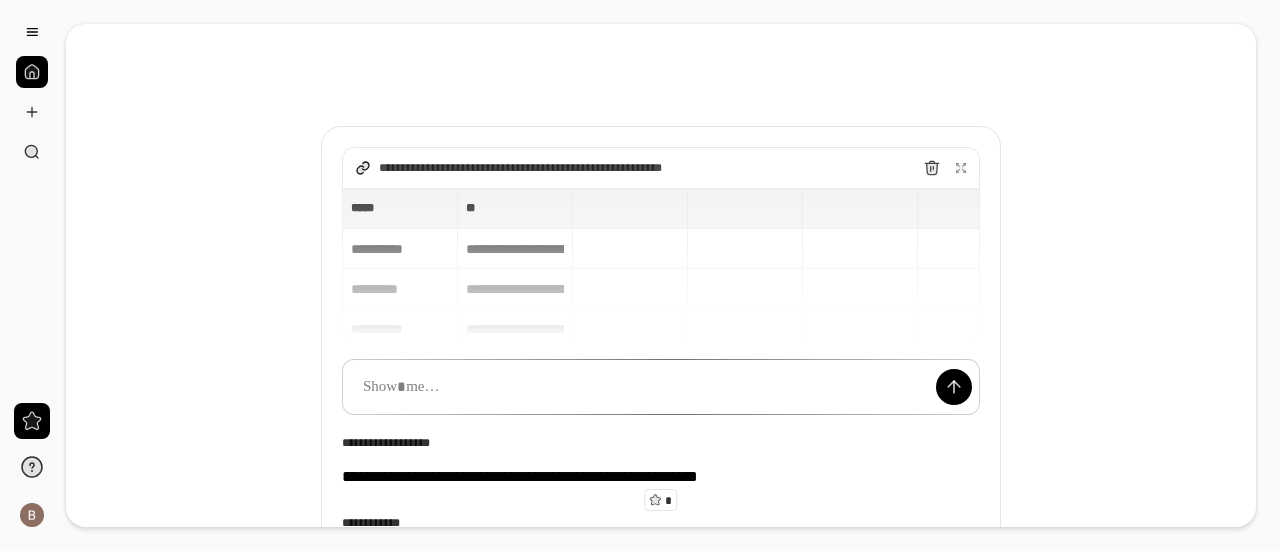 type on "**********" 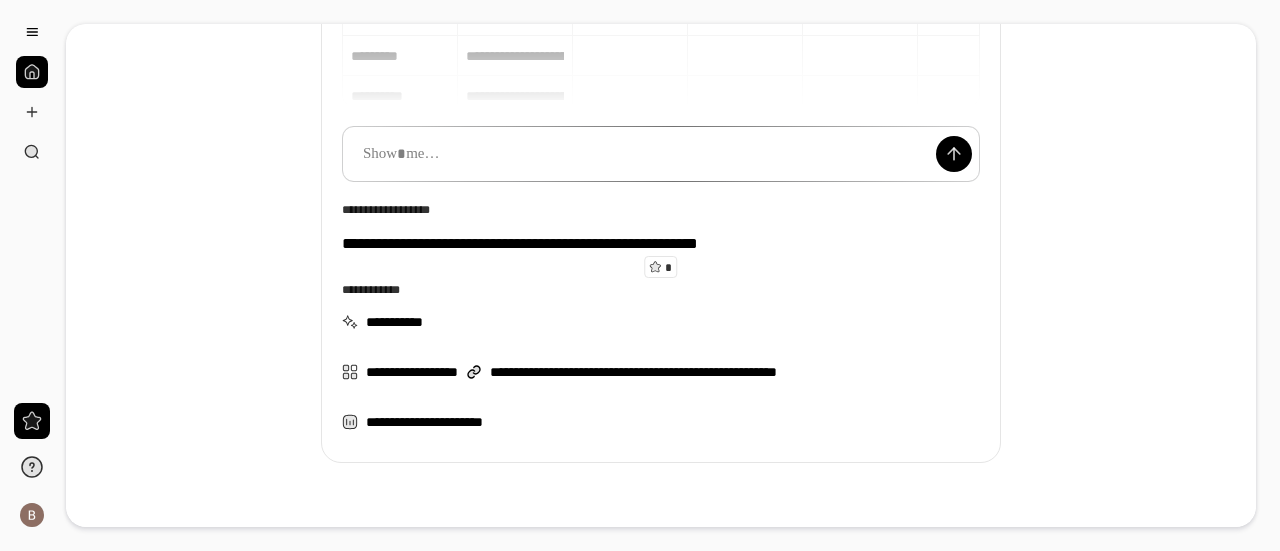 scroll, scrollTop: 287, scrollLeft: 0, axis: vertical 